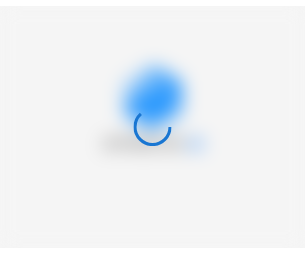 scroll, scrollTop: 0, scrollLeft: 0, axis: both 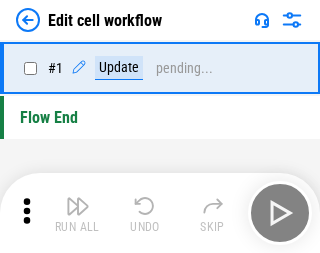 click at bounding box center (78, 206) 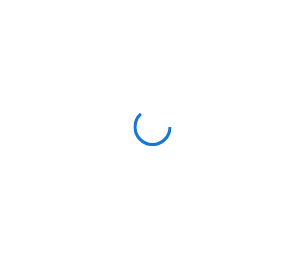 scroll, scrollTop: 0, scrollLeft: 0, axis: both 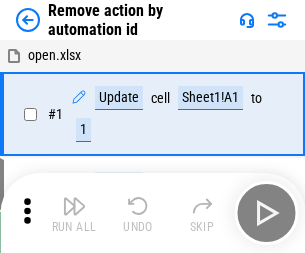 click at bounding box center [74, 206] 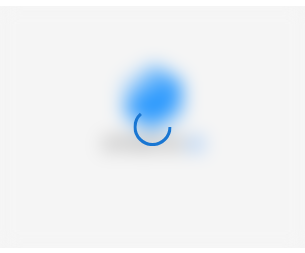 scroll, scrollTop: 0, scrollLeft: 0, axis: both 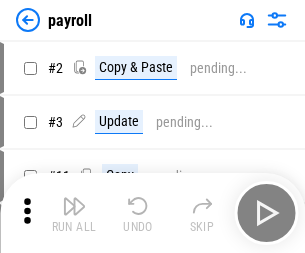 click at bounding box center [74, 206] 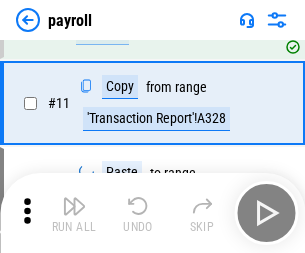 scroll, scrollTop: 247, scrollLeft: 0, axis: vertical 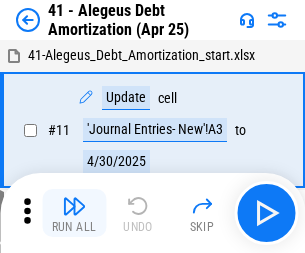 click at bounding box center (74, 206) 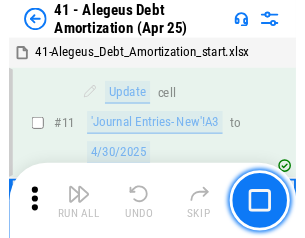 scroll, scrollTop: 247, scrollLeft: 0, axis: vertical 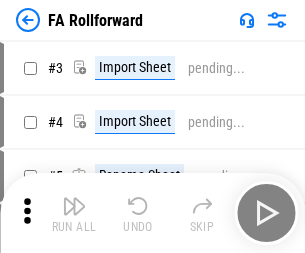 click at bounding box center (74, 206) 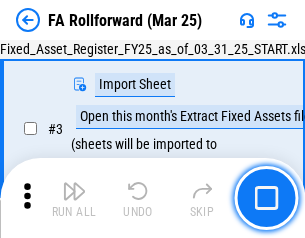 scroll, scrollTop: 184, scrollLeft: 0, axis: vertical 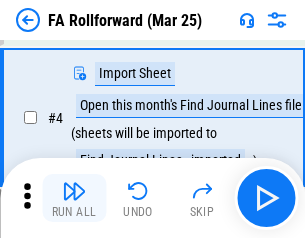 click at bounding box center [74, 191] 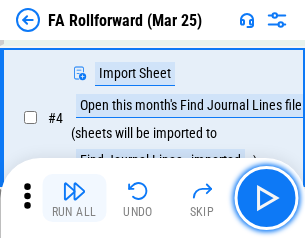 scroll, scrollTop: 313, scrollLeft: 0, axis: vertical 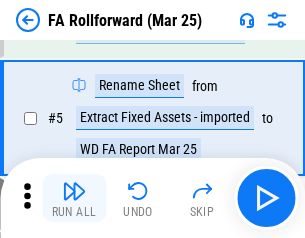 click at bounding box center [74, 191] 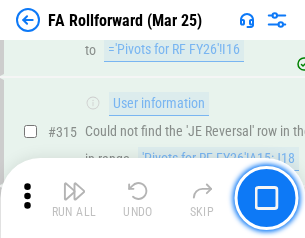 scroll, scrollTop: 9517, scrollLeft: 0, axis: vertical 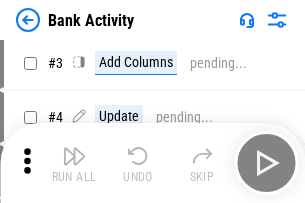 click at bounding box center (74, 156) 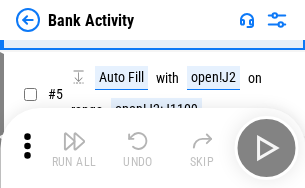 scroll, scrollTop: 106, scrollLeft: 0, axis: vertical 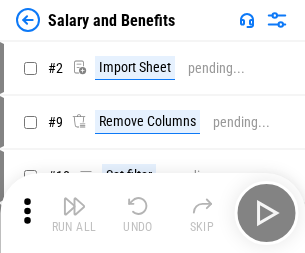 click at bounding box center [74, 206] 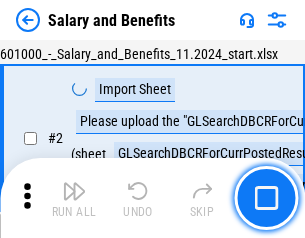 scroll, scrollTop: 145, scrollLeft: 0, axis: vertical 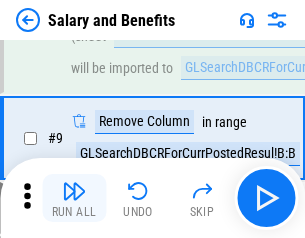 click at bounding box center (74, 191) 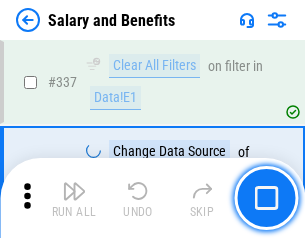 scroll, scrollTop: 9364, scrollLeft: 0, axis: vertical 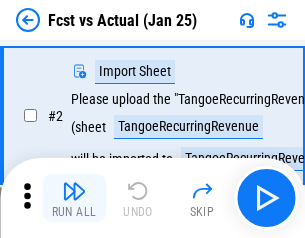 click at bounding box center [74, 191] 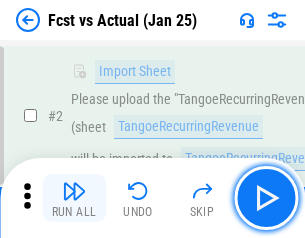 scroll, scrollTop: 187, scrollLeft: 0, axis: vertical 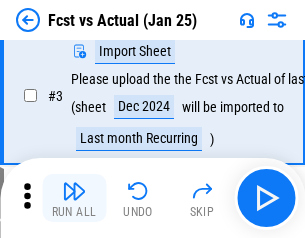 click at bounding box center (74, 191) 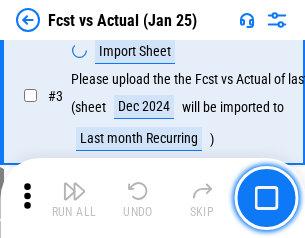 scroll, scrollTop: 300, scrollLeft: 0, axis: vertical 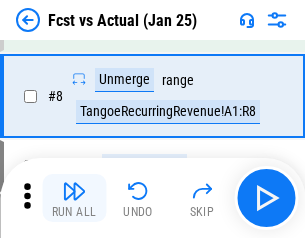 click at bounding box center [74, 191] 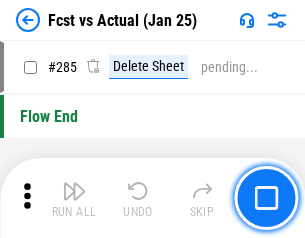 scroll, scrollTop: 9465, scrollLeft: 0, axis: vertical 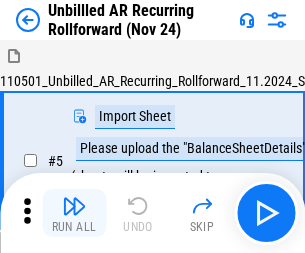 click at bounding box center (74, 206) 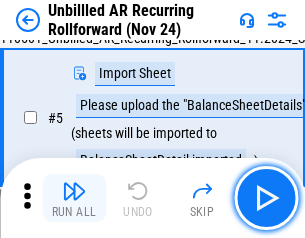 scroll, scrollTop: 188, scrollLeft: 0, axis: vertical 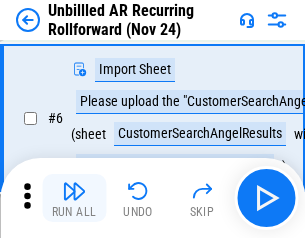 click at bounding box center (74, 191) 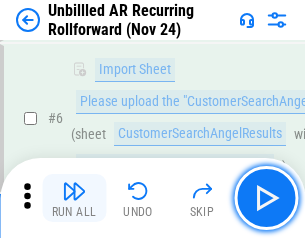 scroll, scrollTop: 322, scrollLeft: 0, axis: vertical 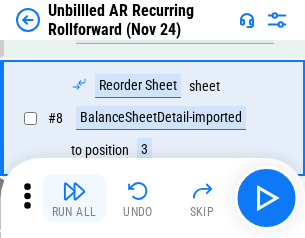 click at bounding box center [74, 191] 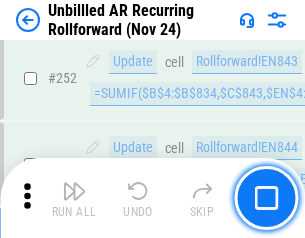 scroll, scrollTop: 6793, scrollLeft: 0, axis: vertical 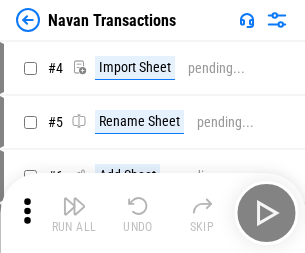 click at bounding box center (74, 206) 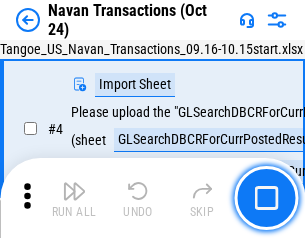 scroll, scrollTop: 168, scrollLeft: 0, axis: vertical 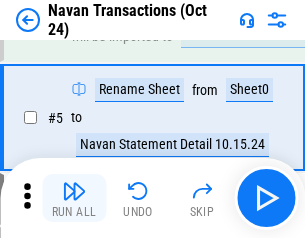 click at bounding box center (74, 191) 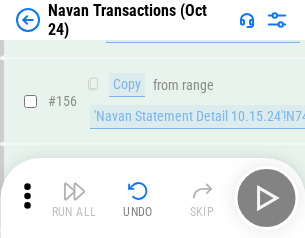 scroll, scrollTop: 6484, scrollLeft: 0, axis: vertical 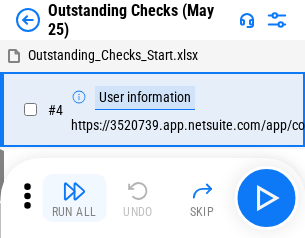 click at bounding box center [74, 191] 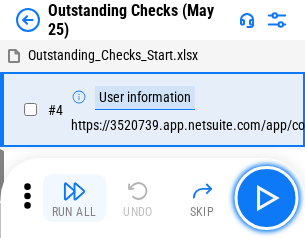 scroll, scrollTop: 209, scrollLeft: 0, axis: vertical 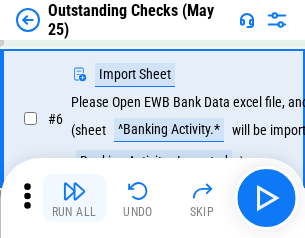 click at bounding box center [74, 191] 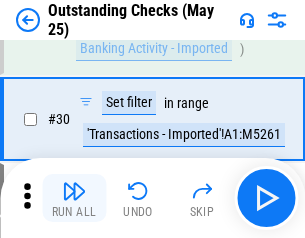 click at bounding box center (74, 191) 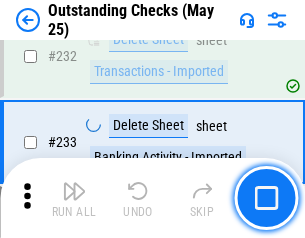 scroll, scrollTop: 6027, scrollLeft: 0, axis: vertical 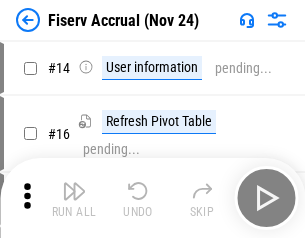 click at bounding box center [74, 191] 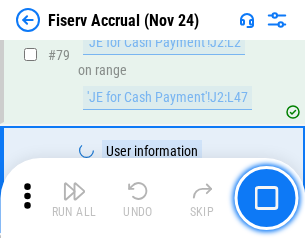 scroll, scrollTop: 2605, scrollLeft: 0, axis: vertical 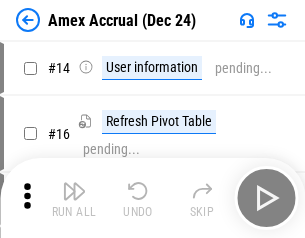 click at bounding box center (74, 191) 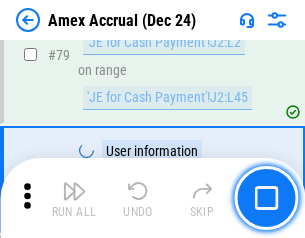 scroll, scrollTop: 2550, scrollLeft: 0, axis: vertical 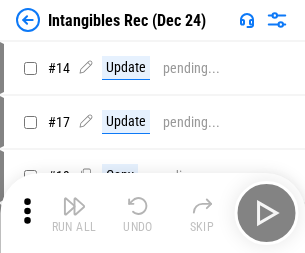 click at bounding box center (74, 206) 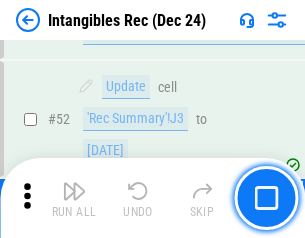 scroll, scrollTop: 779, scrollLeft: 0, axis: vertical 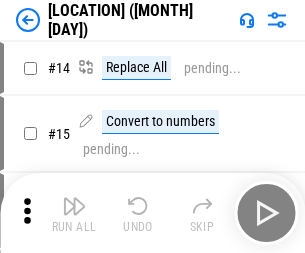 click at bounding box center (74, 206) 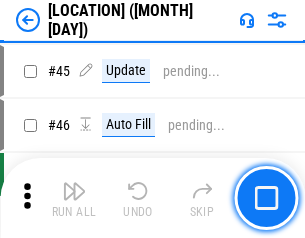 scroll, scrollTop: 2501, scrollLeft: 0, axis: vertical 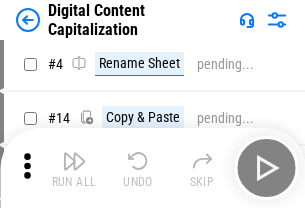 click at bounding box center [74, 161] 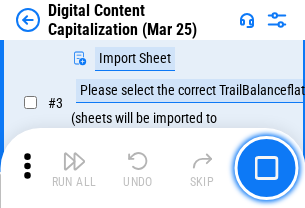 scroll, scrollTop: 187, scrollLeft: 0, axis: vertical 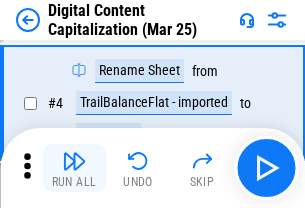 click at bounding box center (74, 161) 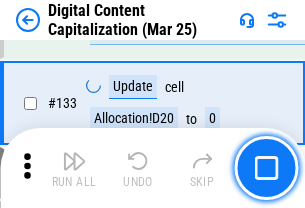 scroll, scrollTop: 2121, scrollLeft: 0, axis: vertical 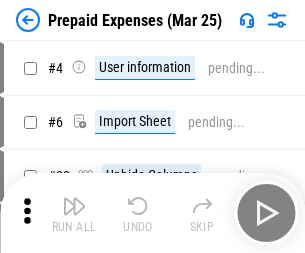 click at bounding box center (74, 206) 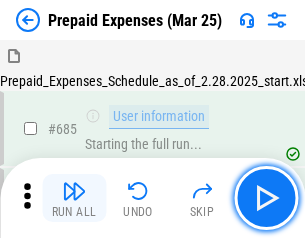scroll, scrollTop: 4993, scrollLeft: 0, axis: vertical 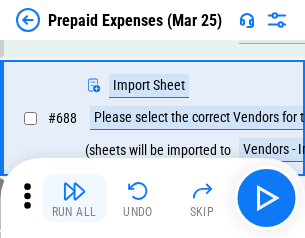 click at bounding box center (74, 191) 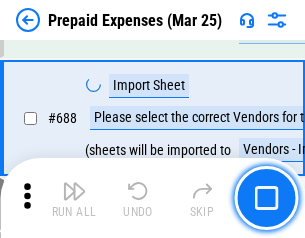 scroll, scrollTop: 5095, scrollLeft: 0, axis: vertical 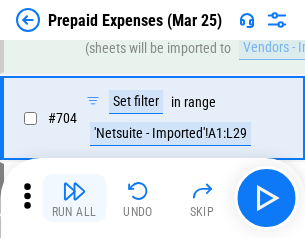 click at bounding box center [74, 191] 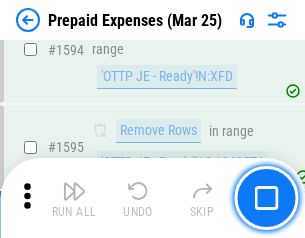 scroll, scrollTop: 18897, scrollLeft: 0, axis: vertical 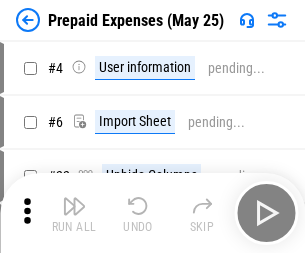 click at bounding box center (74, 206) 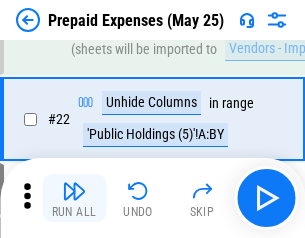 click at bounding box center [74, 191] 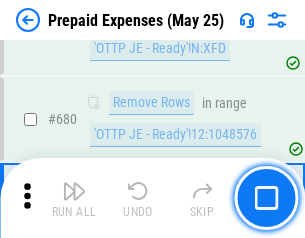 scroll, scrollTop: 6734, scrollLeft: 0, axis: vertical 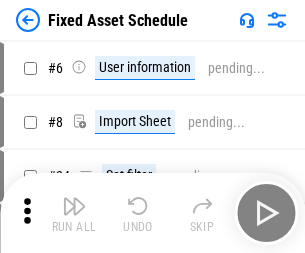 click at bounding box center [74, 206] 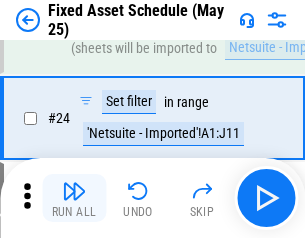 click at bounding box center [74, 191] 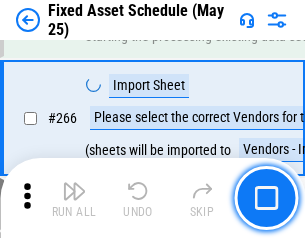 scroll, scrollTop: 6430, scrollLeft: 0, axis: vertical 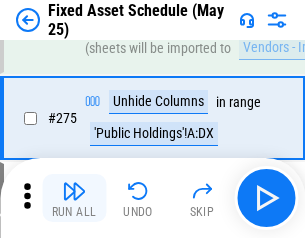 click at bounding box center [74, 191] 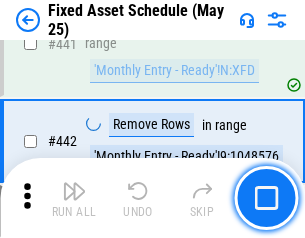 scroll, scrollTop: 8848, scrollLeft: 0, axis: vertical 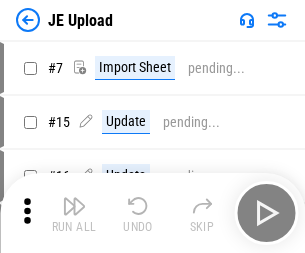 click at bounding box center (74, 206) 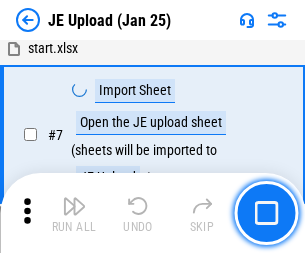 scroll, scrollTop: 145, scrollLeft: 0, axis: vertical 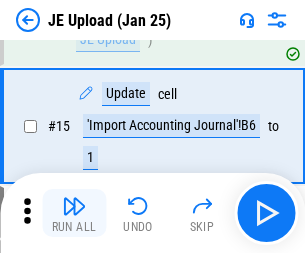 click at bounding box center [74, 206] 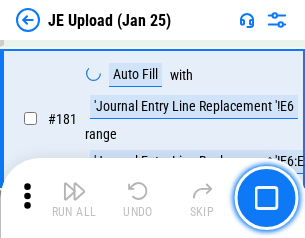scroll, scrollTop: 4223, scrollLeft: 0, axis: vertical 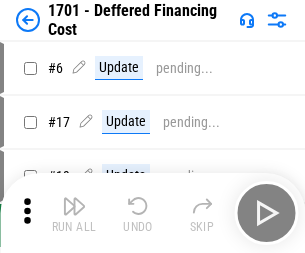 click at bounding box center (74, 206) 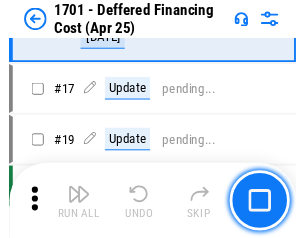 scroll, scrollTop: 247, scrollLeft: 0, axis: vertical 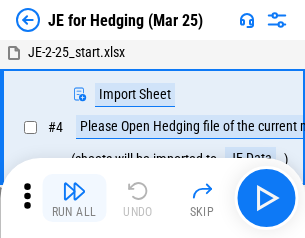 click at bounding box center [74, 191] 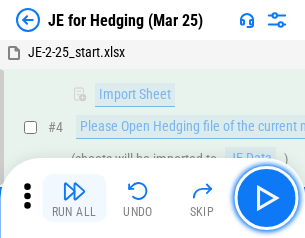 scroll, scrollTop: 113, scrollLeft: 0, axis: vertical 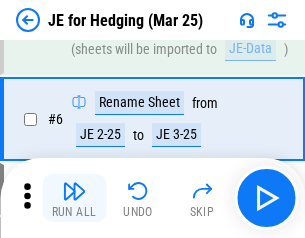 click at bounding box center [74, 191] 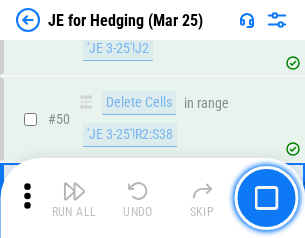 scroll, scrollTop: 1295, scrollLeft: 0, axis: vertical 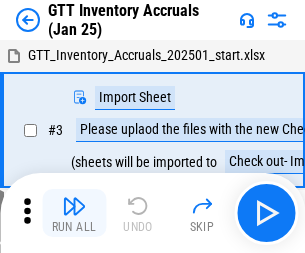 click at bounding box center (74, 206) 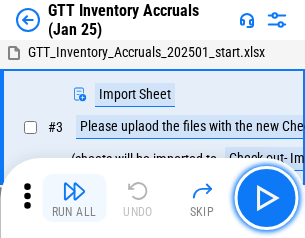 scroll, scrollTop: 129, scrollLeft: 0, axis: vertical 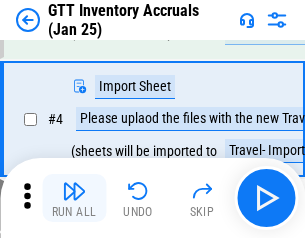 click at bounding box center [74, 191] 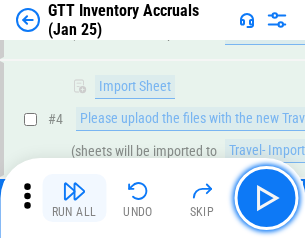scroll, scrollTop: 231, scrollLeft: 0, axis: vertical 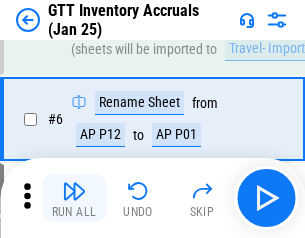 click at bounding box center [74, 191] 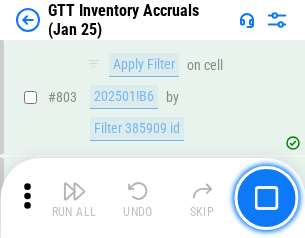 scroll, scrollTop: 15134, scrollLeft: 0, axis: vertical 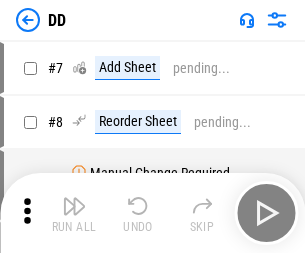 click at bounding box center [74, 206] 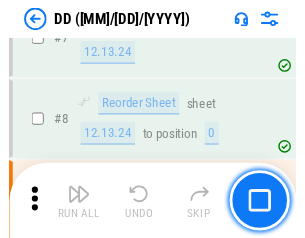 scroll, scrollTop: 201, scrollLeft: 0, axis: vertical 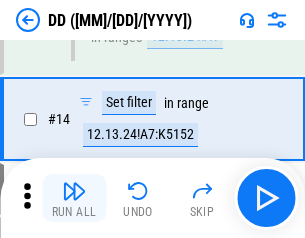 click at bounding box center (74, 191) 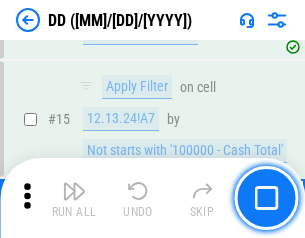 scroll, scrollTop: 521, scrollLeft: 0, axis: vertical 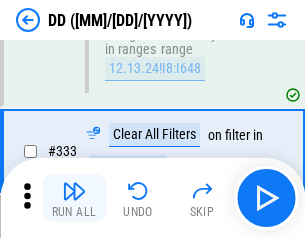 click at bounding box center [74, 191] 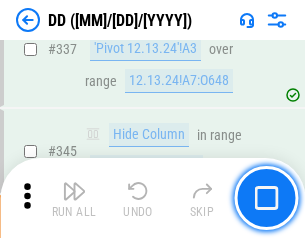 scroll, scrollTop: 9296, scrollLeft: 0, axis: vertical 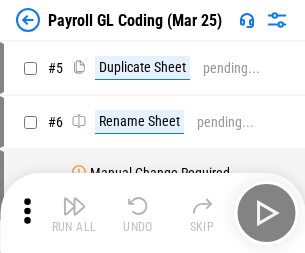 click at bounding box center [74, 206] 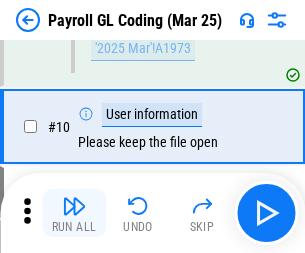 click at bounding box center (74, 206) 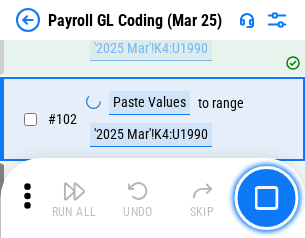scroll, scrollTop: 4684, scrollLeft: 0, axis: vertical 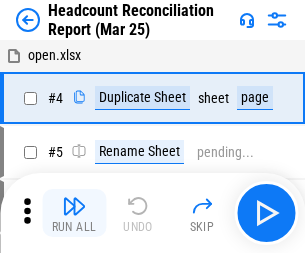 click at bounding box center [74, 206] 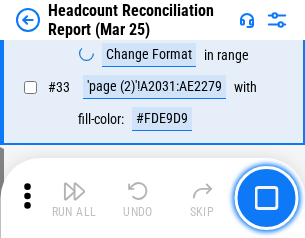 scroll, scrollTop: 1834, scrollLeft: 0, axis: vertical 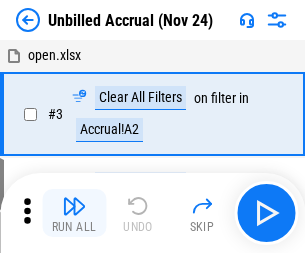 click at bounding box center (74, 206) 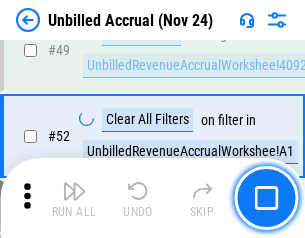 scroll, scrollTop: 1814, scrollLeft: 0, axis: vertical 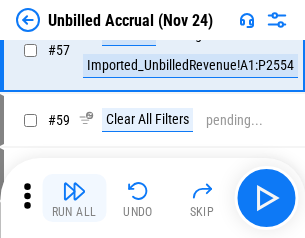 click at bounding box center [74, 191] 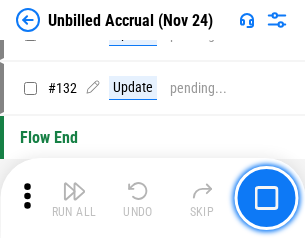 scroll, scrollTop: 5934, scrollLeft: 0, axis: vertical 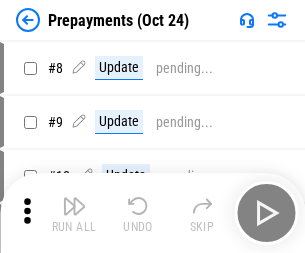 click at bounding box center (74, 206) 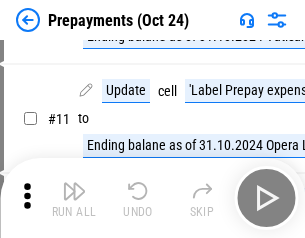 scroll, scrollTop: 125, scrollLeft: 0, axis: vertical 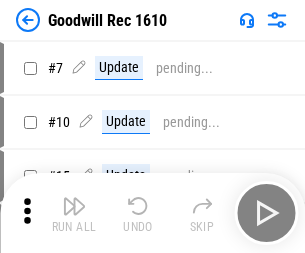 click at bounding box center (74, 206) 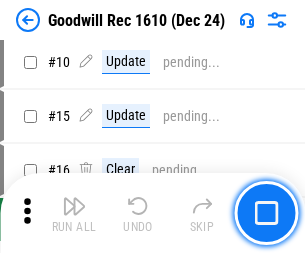 scroll, scrollTop: 342, scrollLeft: 0, axis: vertical 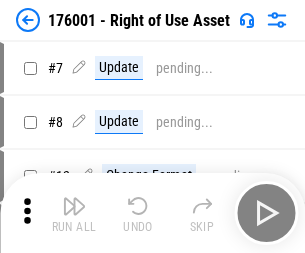 click at bounding box center (74, 206) 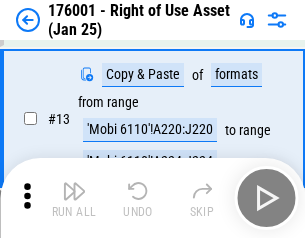 scroll, scrollTop: 129, scrollLeft: 0, axis: vertical 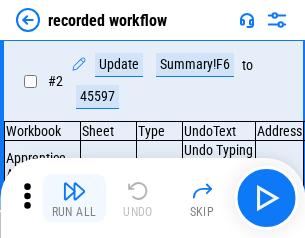 click at bounding box center [74, 191] 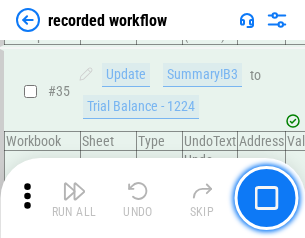 scroll, scrollTop: 6251, scrollLeft: 0, axis: vertical 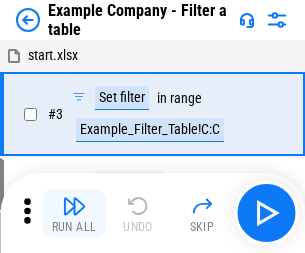 click at bounding box center (74, 206) 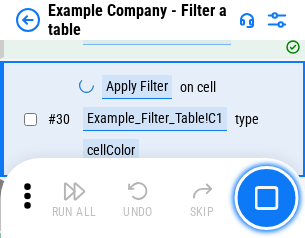 scroll, scrollTop: 1837, scrollLeft: 0, axis: vertical 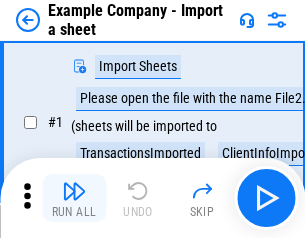 click at bounding box center [74, 191] 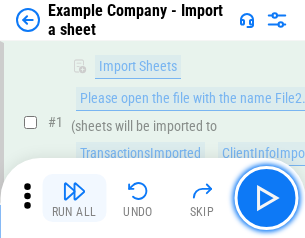 scroll, scrollTop: 168, scrollLeft: 0, axis: vertical 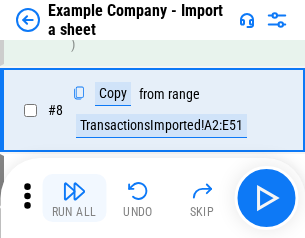 click at bounding box center [74, 191] 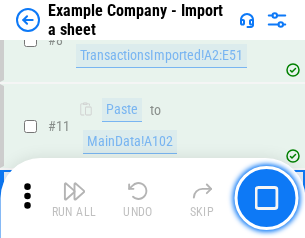 scroll, scrollTop: 426, scrollLeft: 0, axis: vertical 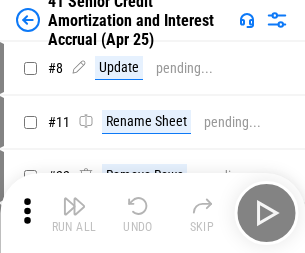 click at bounding box center (74, 206) 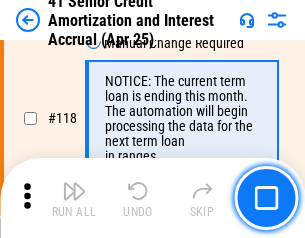 scroll, scrollTop: 1865, scrollLeft: 0, axis: vertical 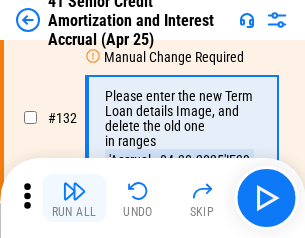 click at bounding box center (74, 191) 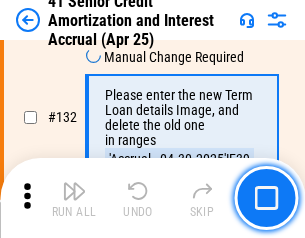 scroll, scrollTop: 2045, scrollLeft: 0, axis: vertical 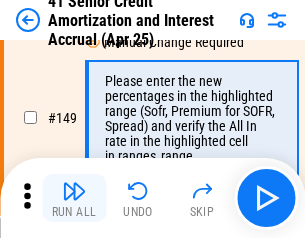 click at bounding box center [74, 191] 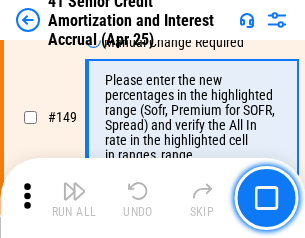 scroll, scrollTop: 2232, scrollLeft: 0, axis: vertical 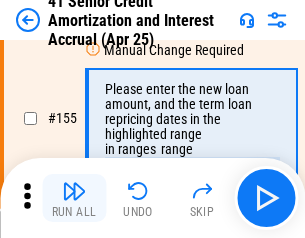 click at bounding box center [74, 191] 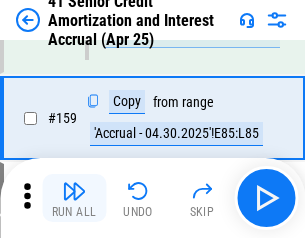 click at bounding box center [74, 191] 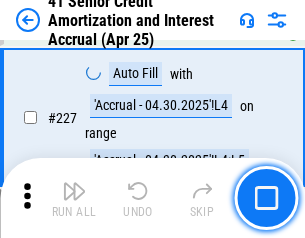 scroll, scrollTop: 4404, scrollLeft: 0, axis: vertical 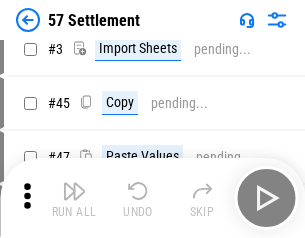 click at bounding box center [74, 191] 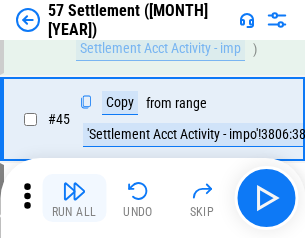 click at bounding box center [74, 191] 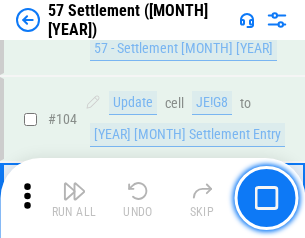 scroll, scrollTop: 1263, scrollLeft: 0, axis: vertical 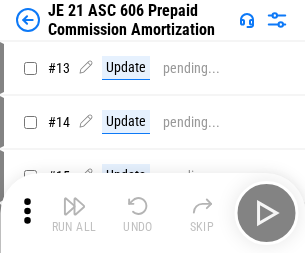 click at bounding box center (74, 206) 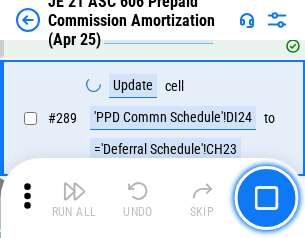 scroll, scrollTop: 3680, scrollLeft: 0, axis: vertical 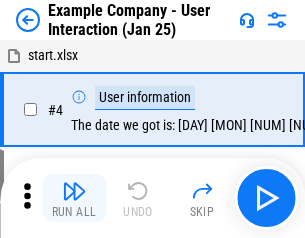 click at bounding box center (74, 191) 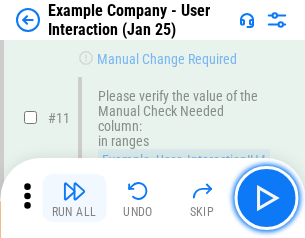scroll, scrollTop: 433, scrollLeft: 0, axis: vertical 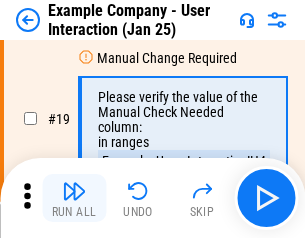 click at bounding box center [74, 191] 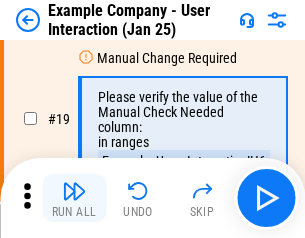 click at bounding box center (74, 191) 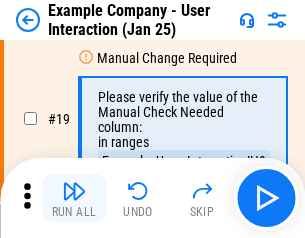 click at bounding box center [74, 191] 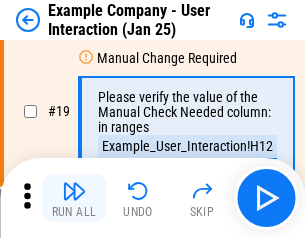 click at bounding box center (74, 191) 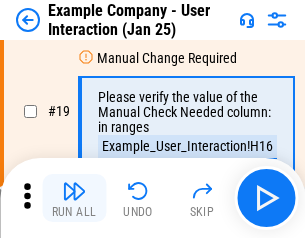 click at bounding box center [74, 191] 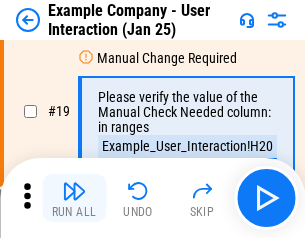 click at bounding box center [74, 191] 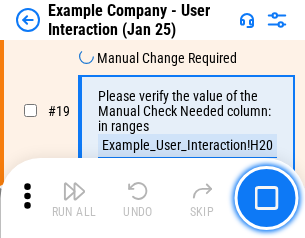 scroll, scrollTop: 537, scrollLeft: 0, axis: vertical 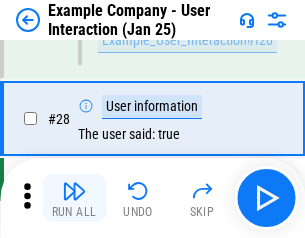 click at bounding box center (74, 191) 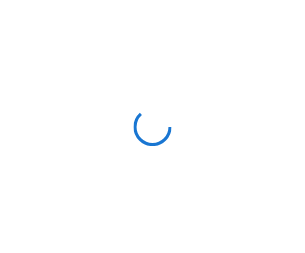 scroll, scrollTop: 0, scrollLeft: 0, axis: both 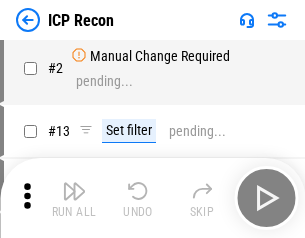 click at bounding box center (74, 191) 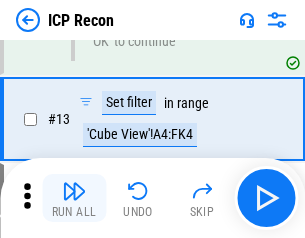 click at bounding box center (74, 191) 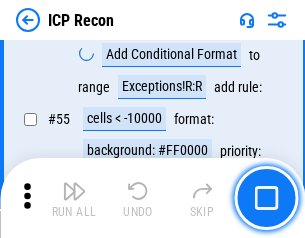 scroll, scrollTop: 1743, scrollLeft: 0, axis: vertical 